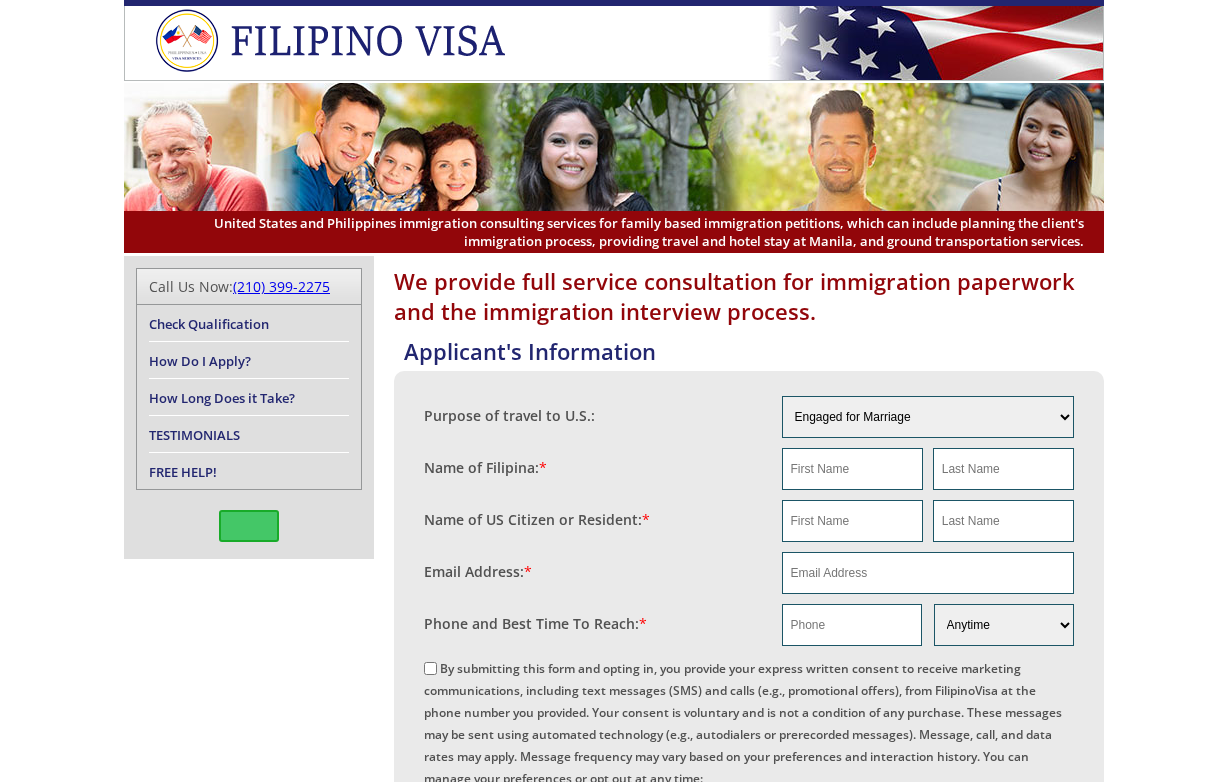scroll, scrollTop: 0, scrollLeft: 0, axis: both 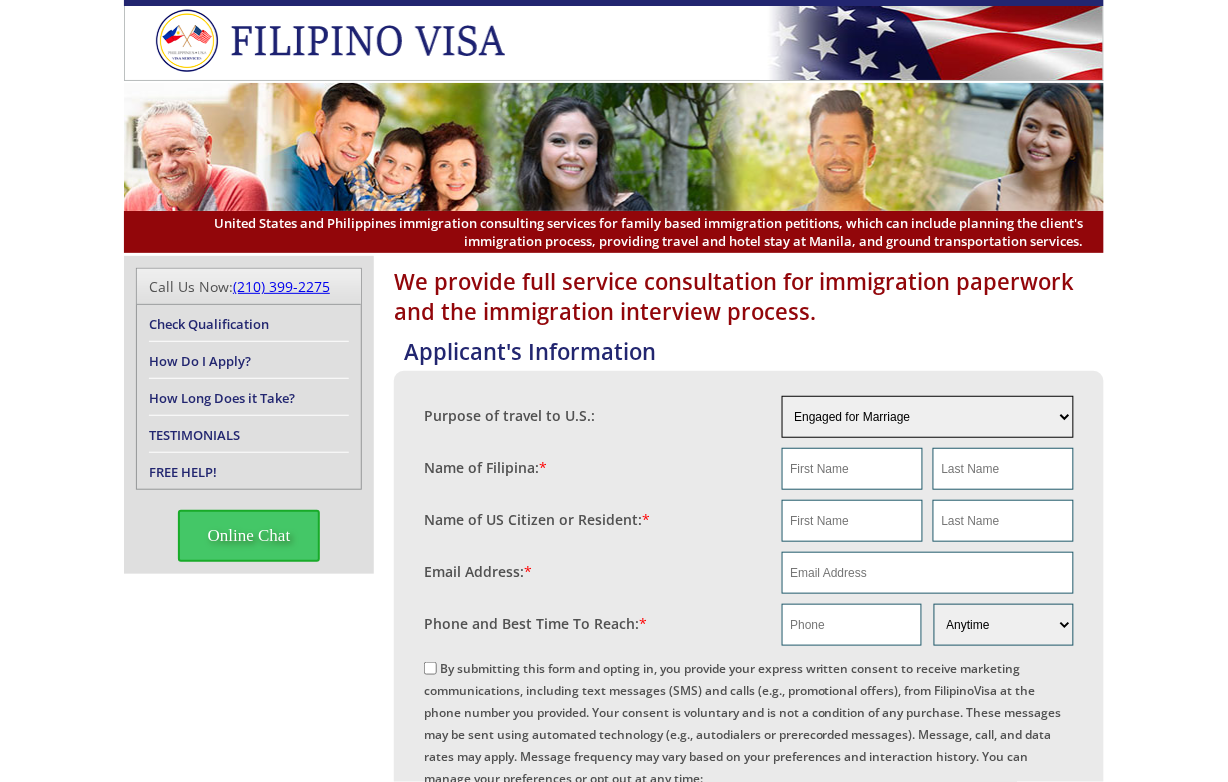 click on "Engaged for Marriage
Already Married to U.S. Citizen / Resident
For Short Term Visit (Less than 90 days)
For Long Term Visit (More than 90 days)
For A Job
For Family (children, parents, cousins, etc.)
For School (College/University)
For School (K-12)
Not Sure
Other" at bounding box center (928, 417) 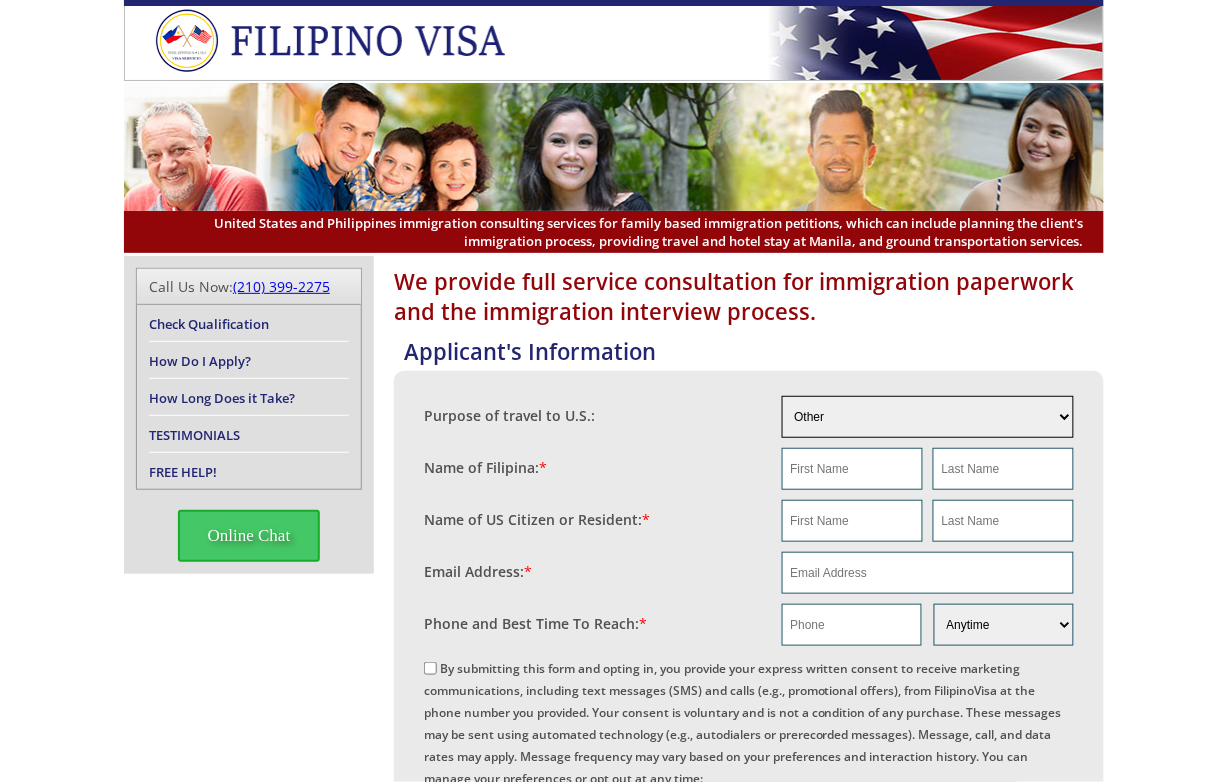 click on "Engaged for Marriage
Already Married to U.S. Citizen / Resident
For Short Term Visit (Less than 90 days)
For Long Term Visit (More than 90 days)
For A Job
For Family (children, parents, cousins, etc.)
For School (College/University)
For School (K-12)
Not Sure
Other" at bounding box center [928, 417] 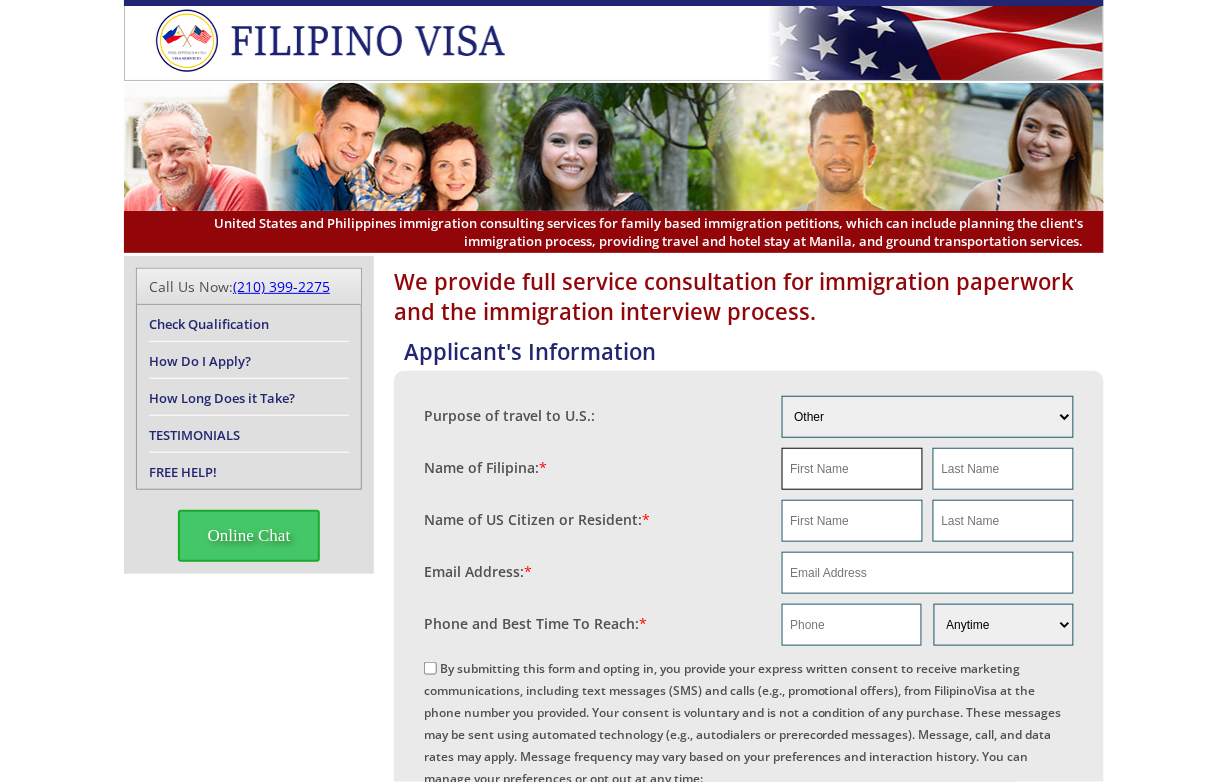 click at bounding box center (852, 469) 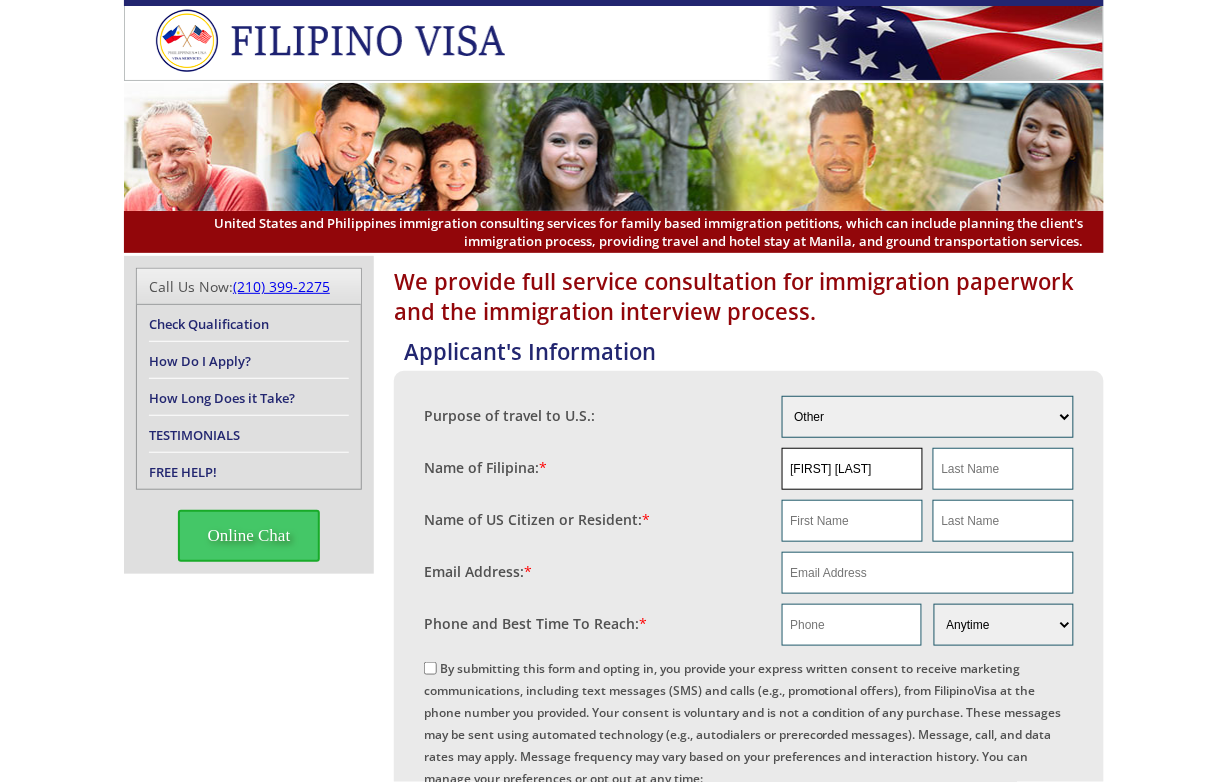 drag, startPoint x: 822, startPoint y: 465, endPoint x: 886, endPoint y: 465, distance: 64 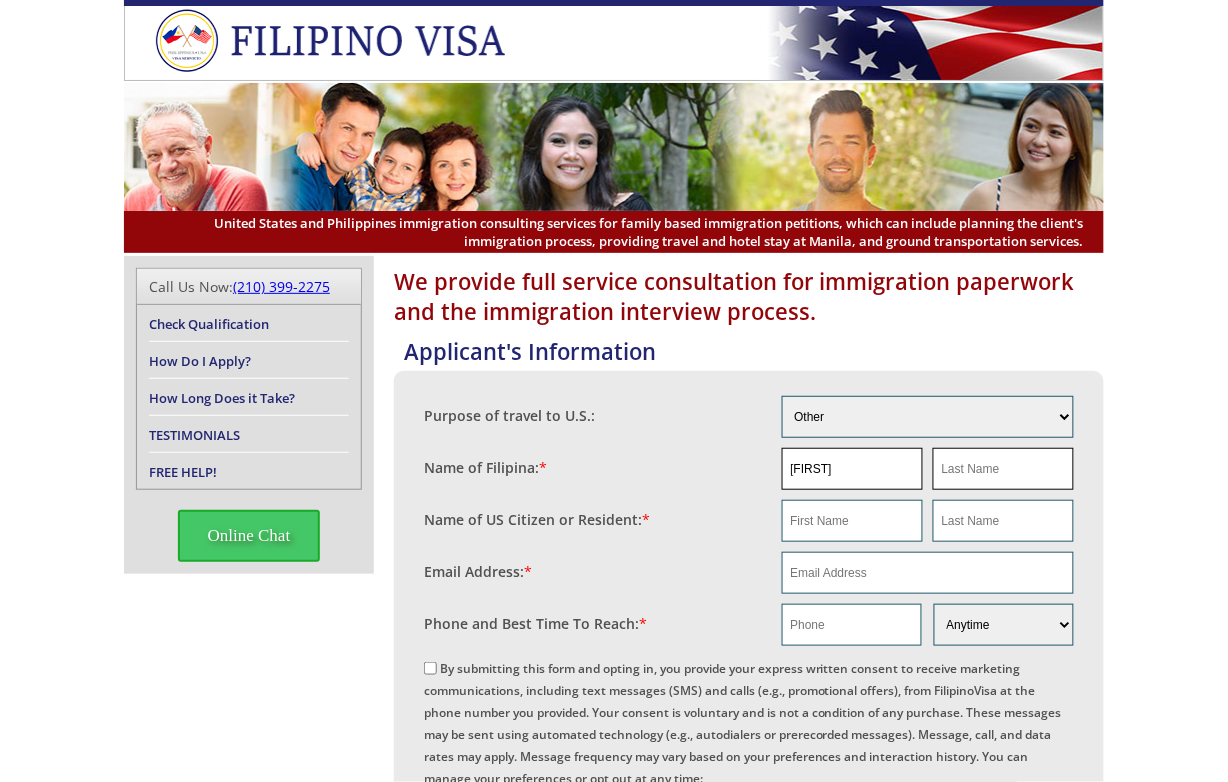 type on "[NAME]" 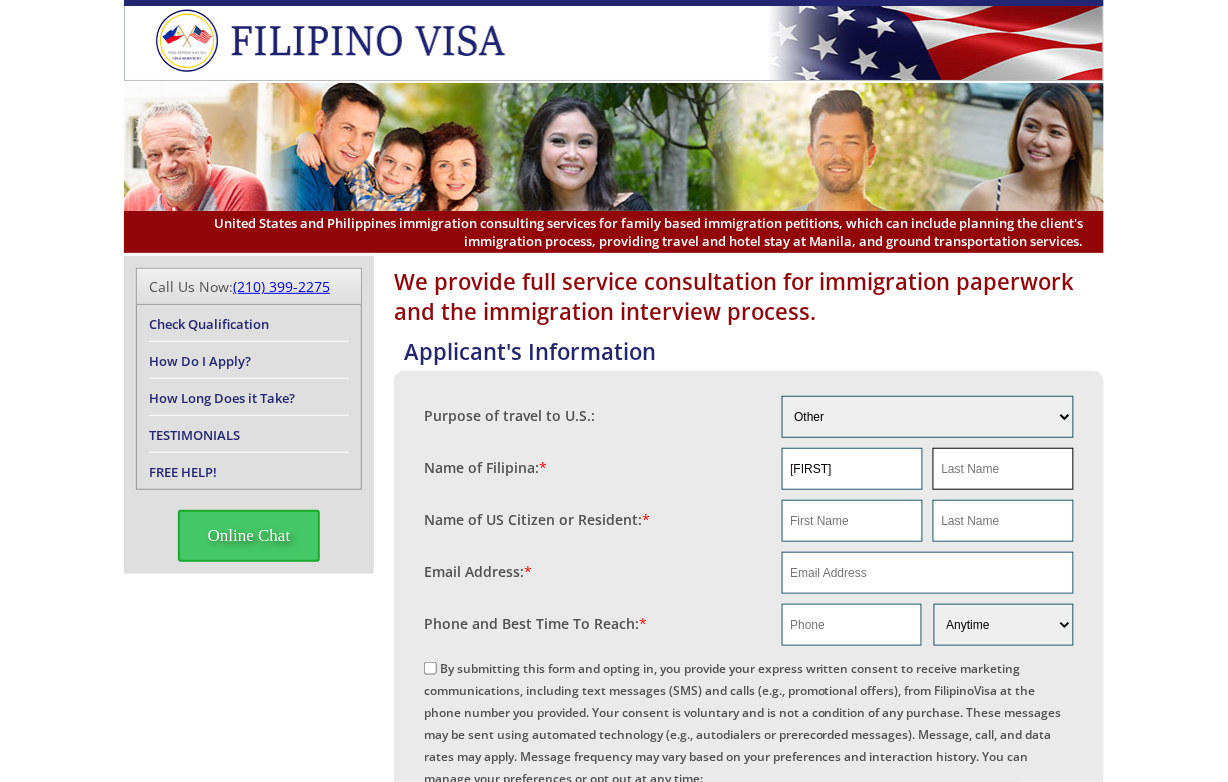 click at bounding box center (1003, 469) 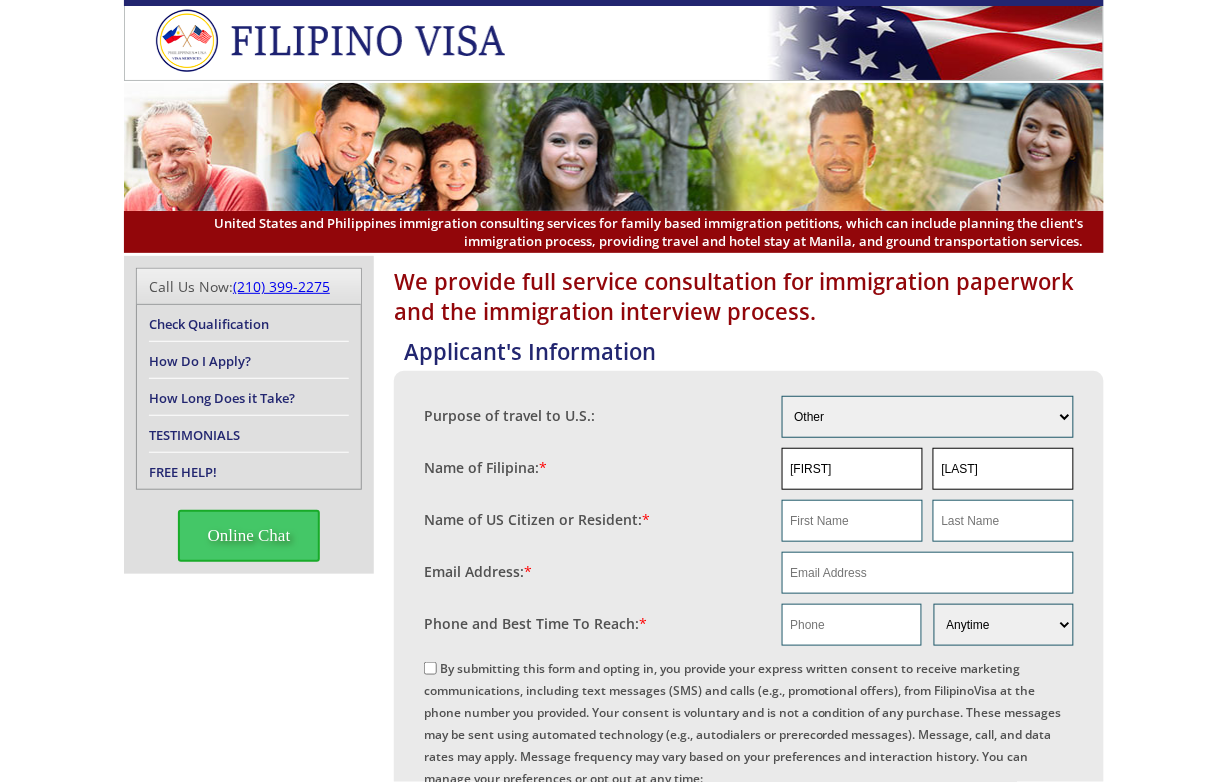 type on "Scott" 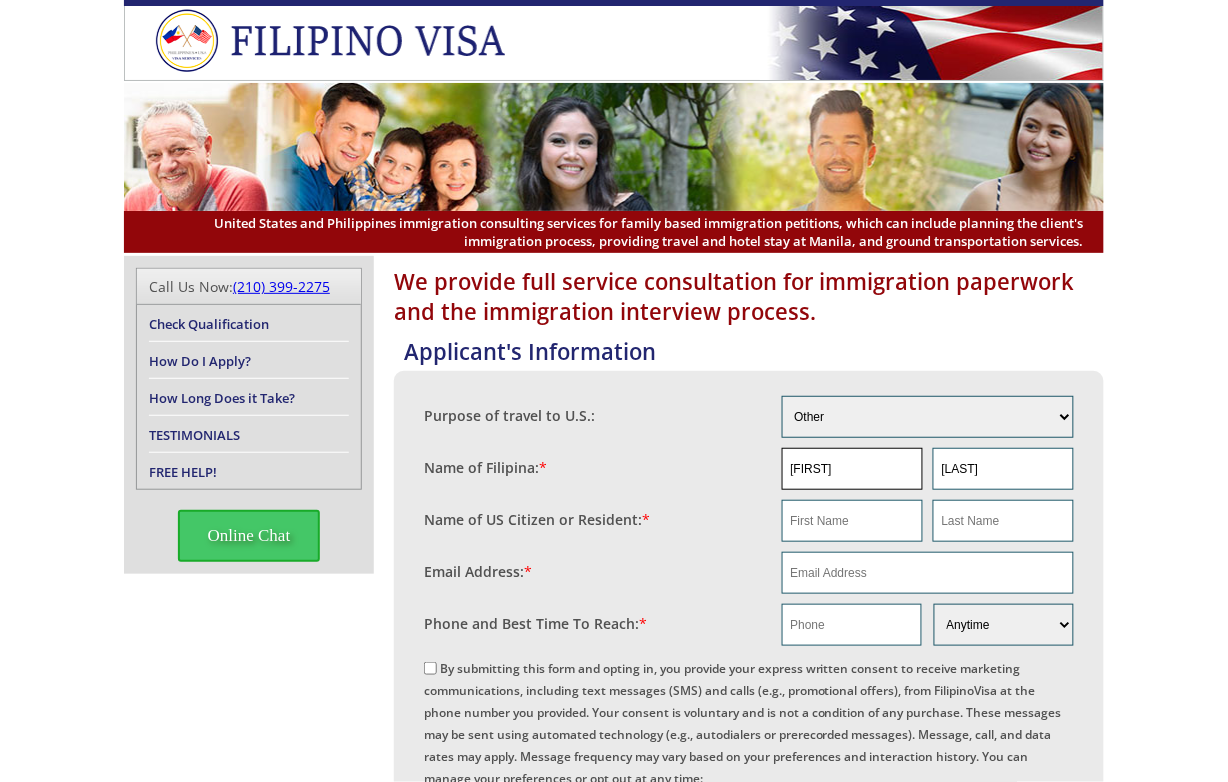 drag, startPoint x: 841, startPoint y: 468, endPoint x: 757, endPoint y: 468, distance: 84 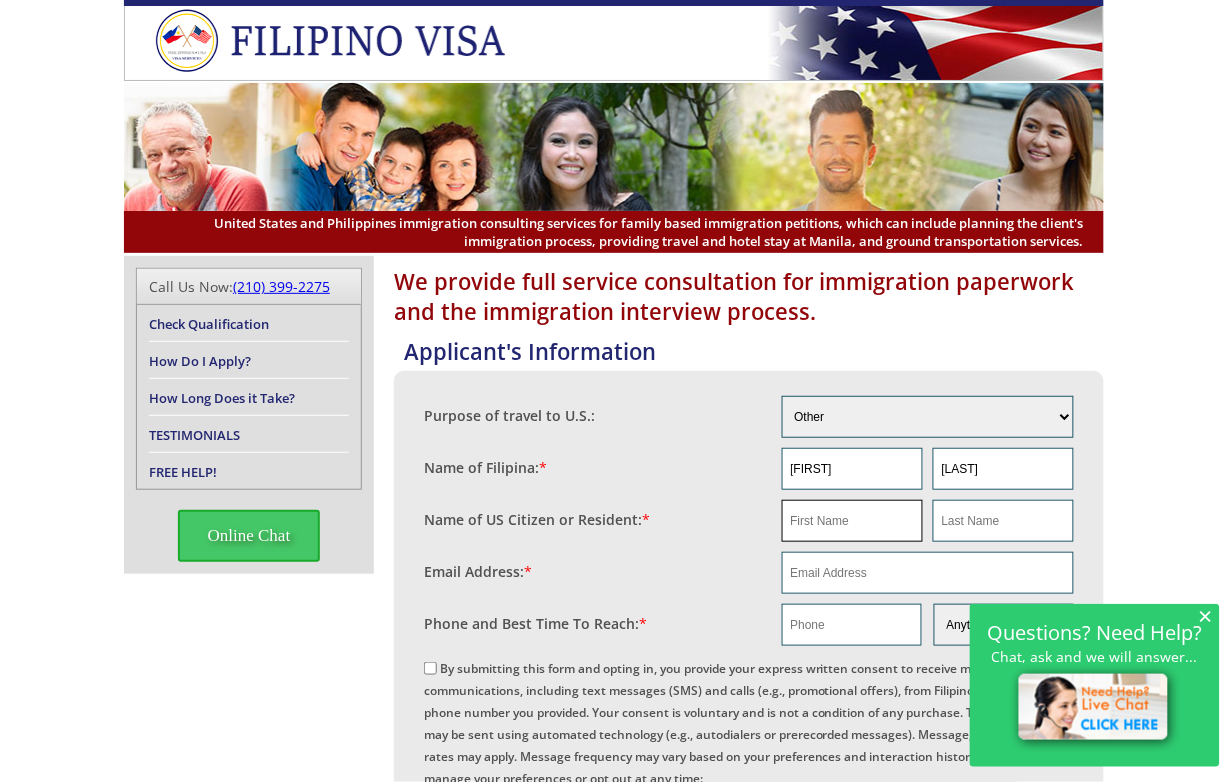 click at bounding box center (852, 521) 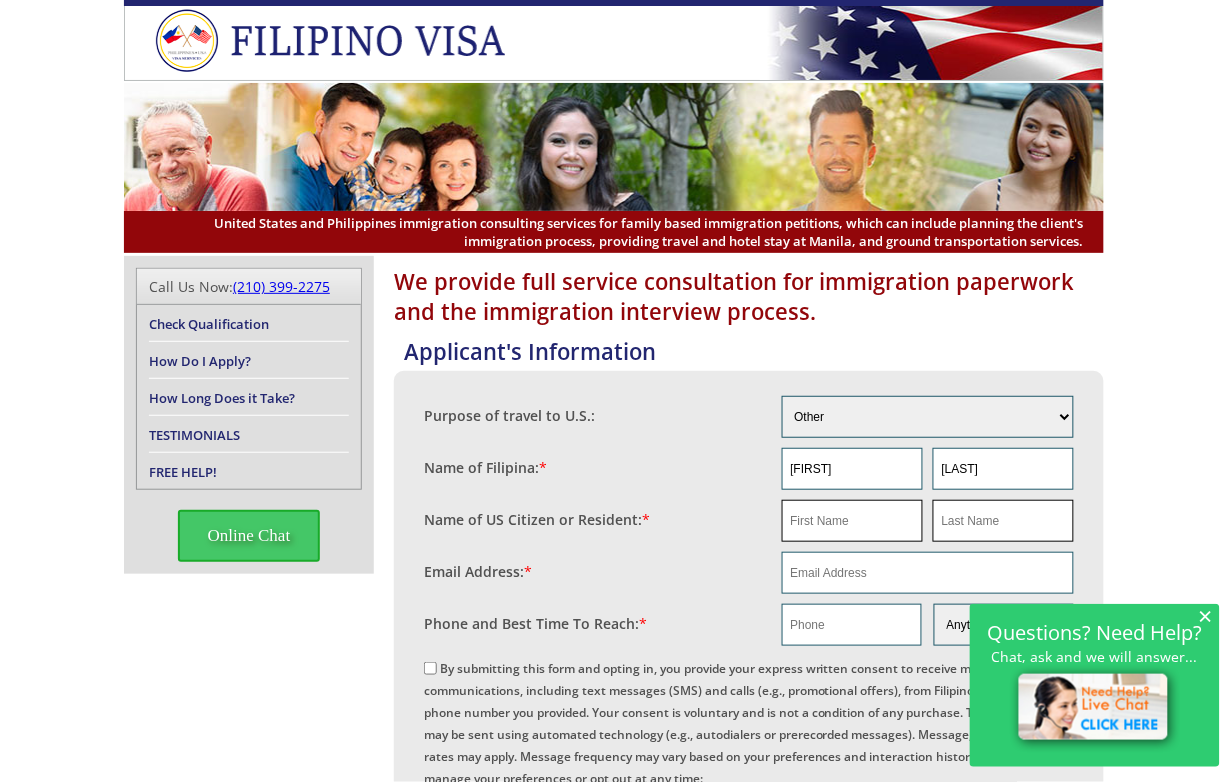 paste on "[NAME]" 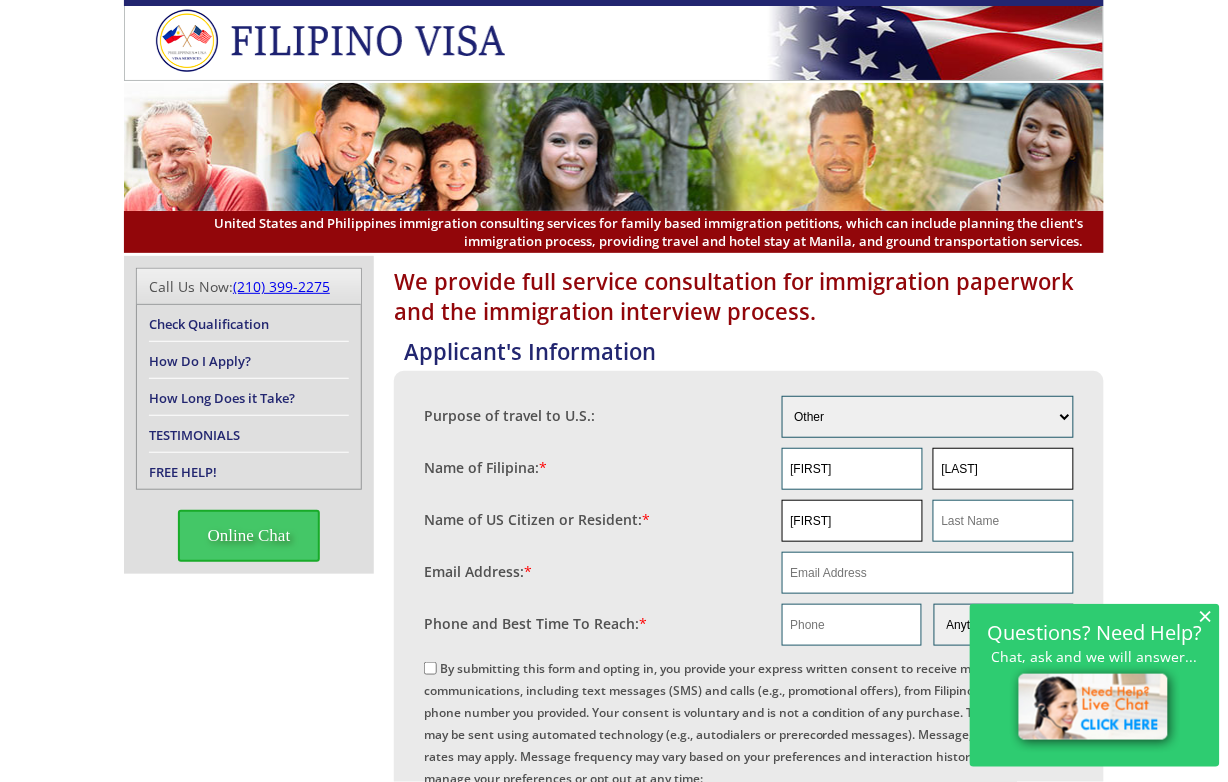 type on "[NAME]" 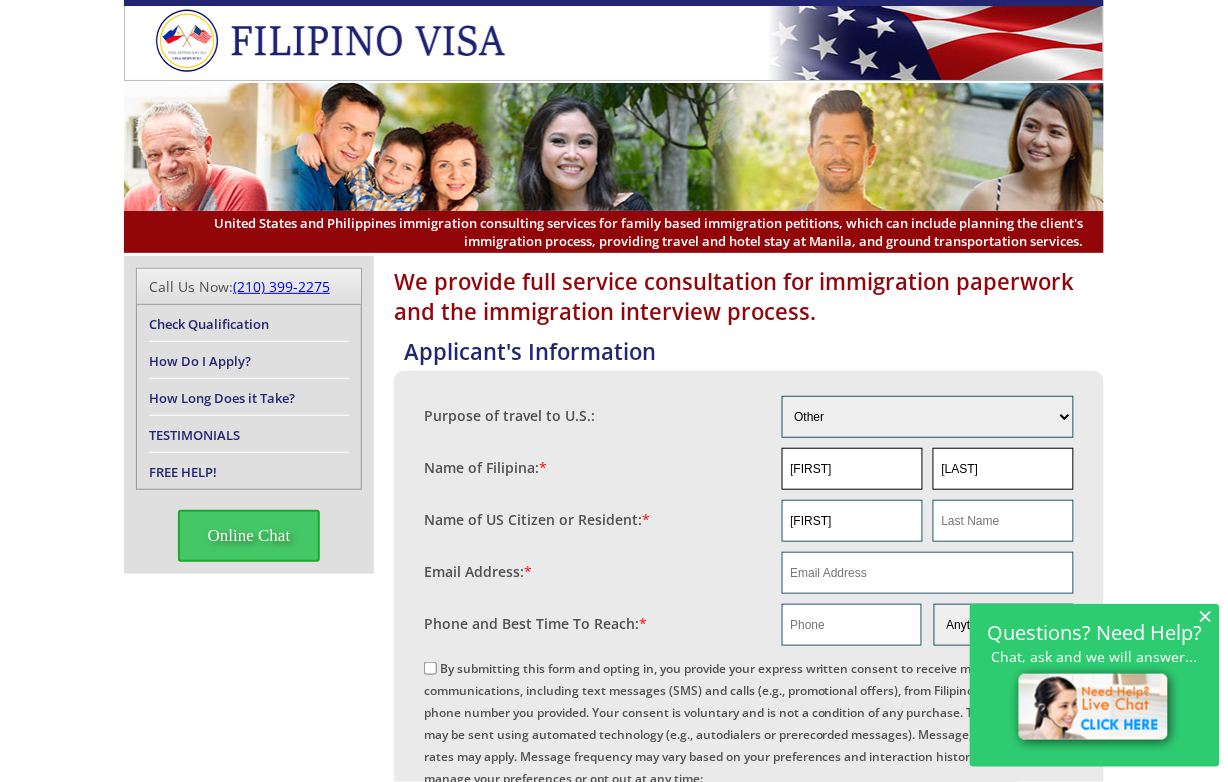 drag, startPoint x: 983, startPoint y: 471, endPoint x: 888, endPoint y: 472, distance: 95.005264 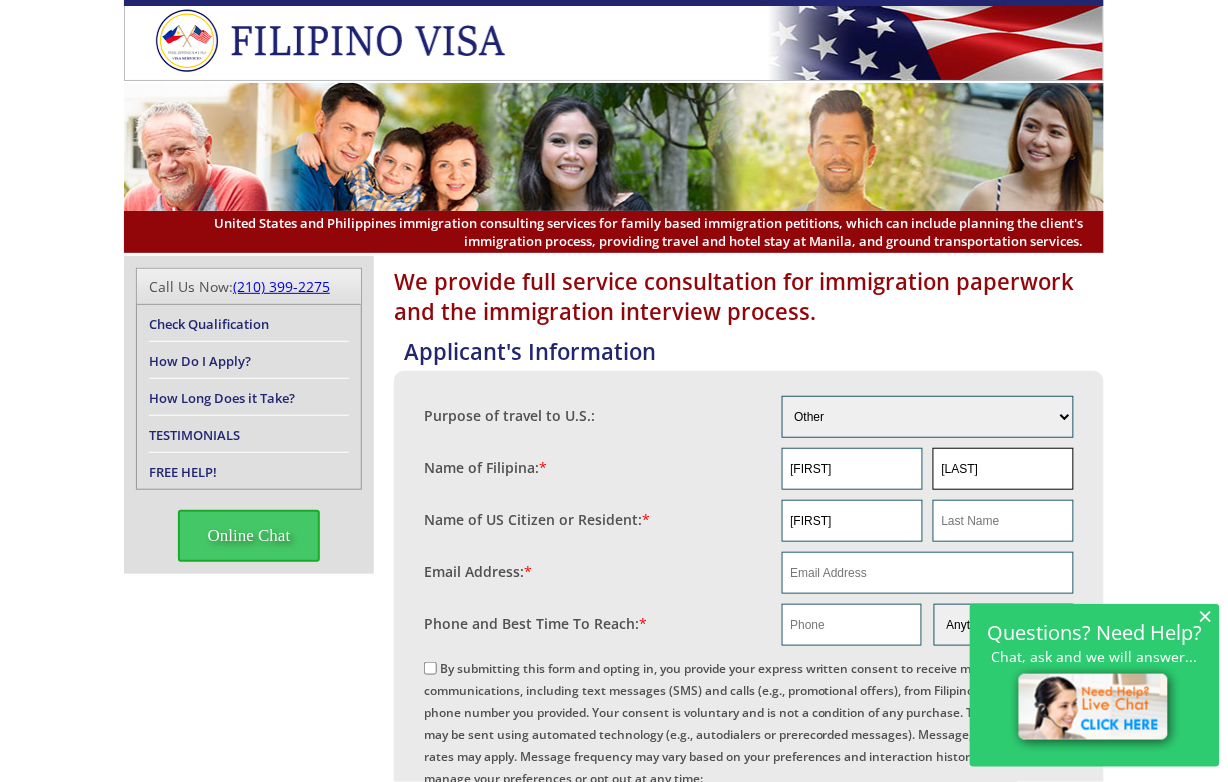 paste on "[NAME]" 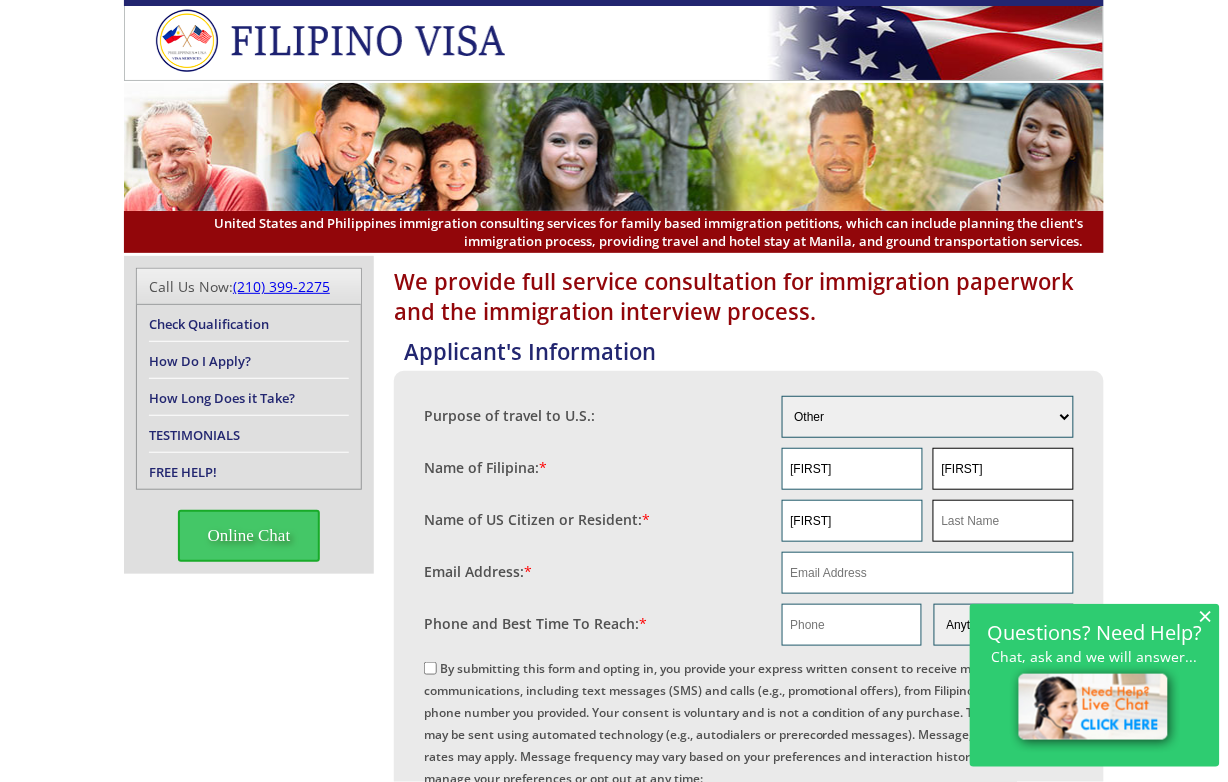 type on "[NAME]" 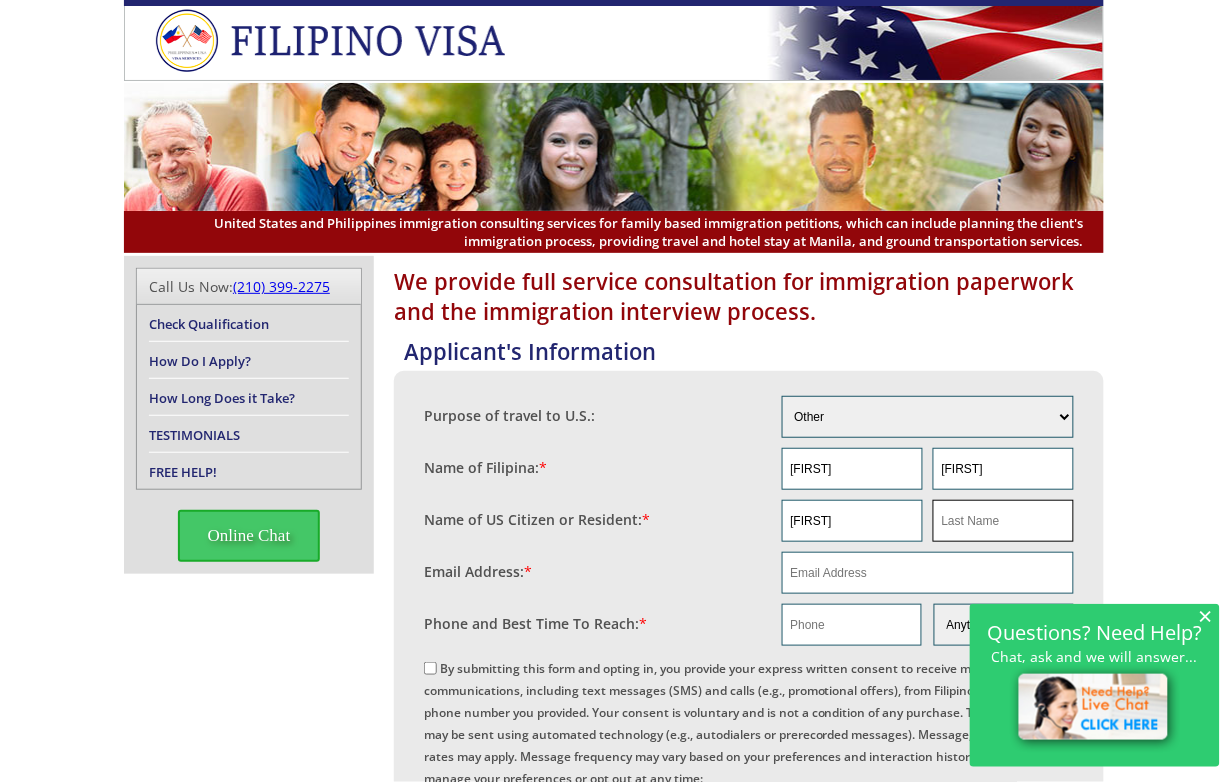 click at bounding box center [1003, 521] 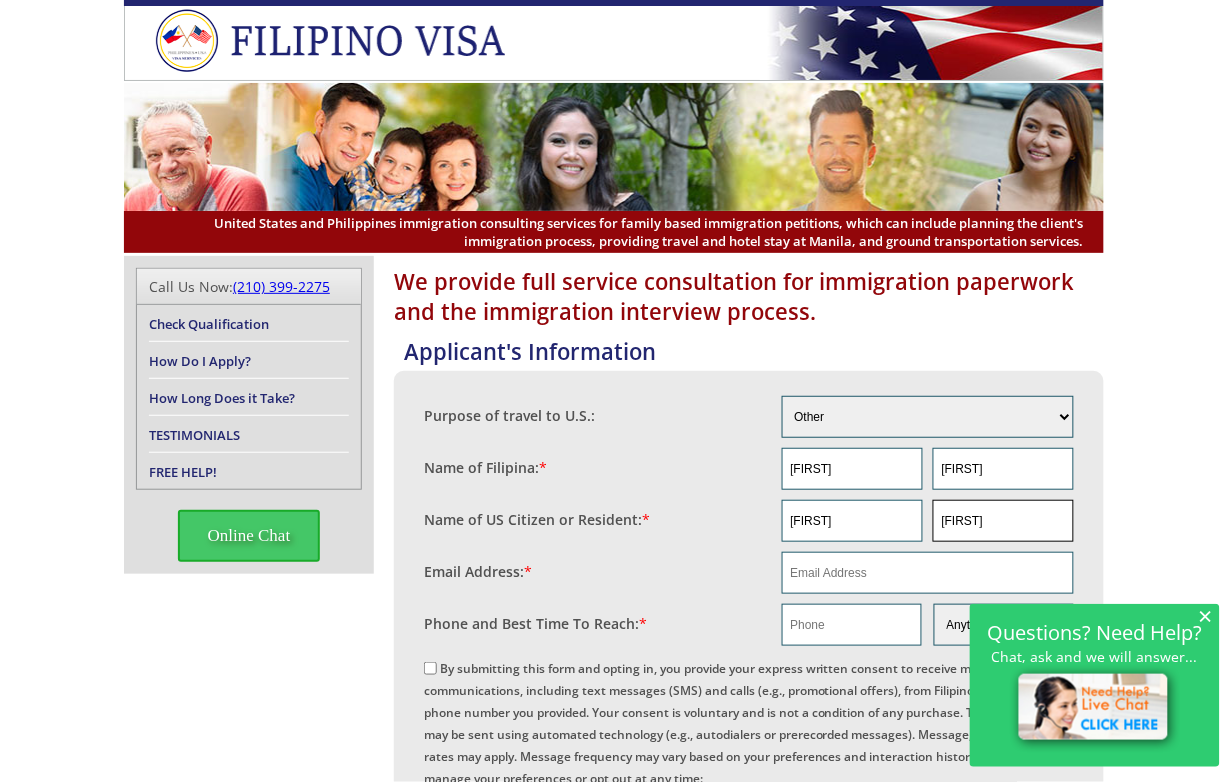 type on "[NAME]" 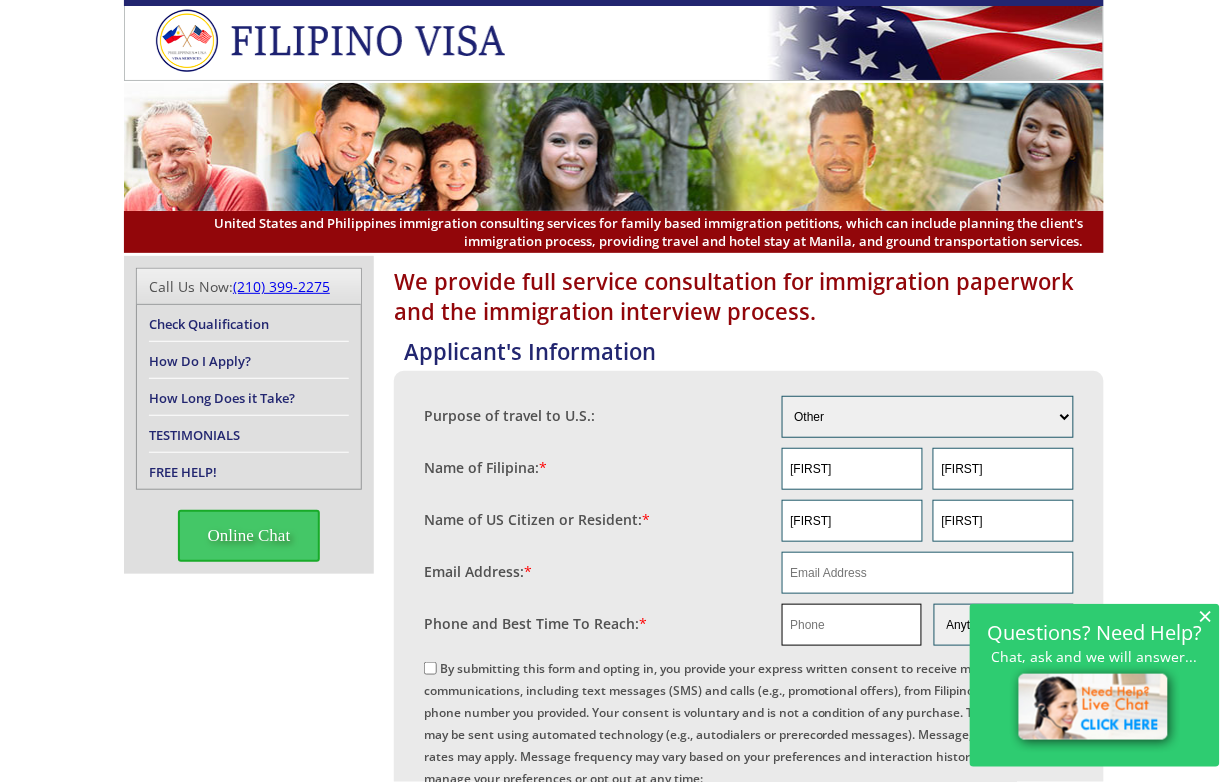 click at bounding box center [852, 625] 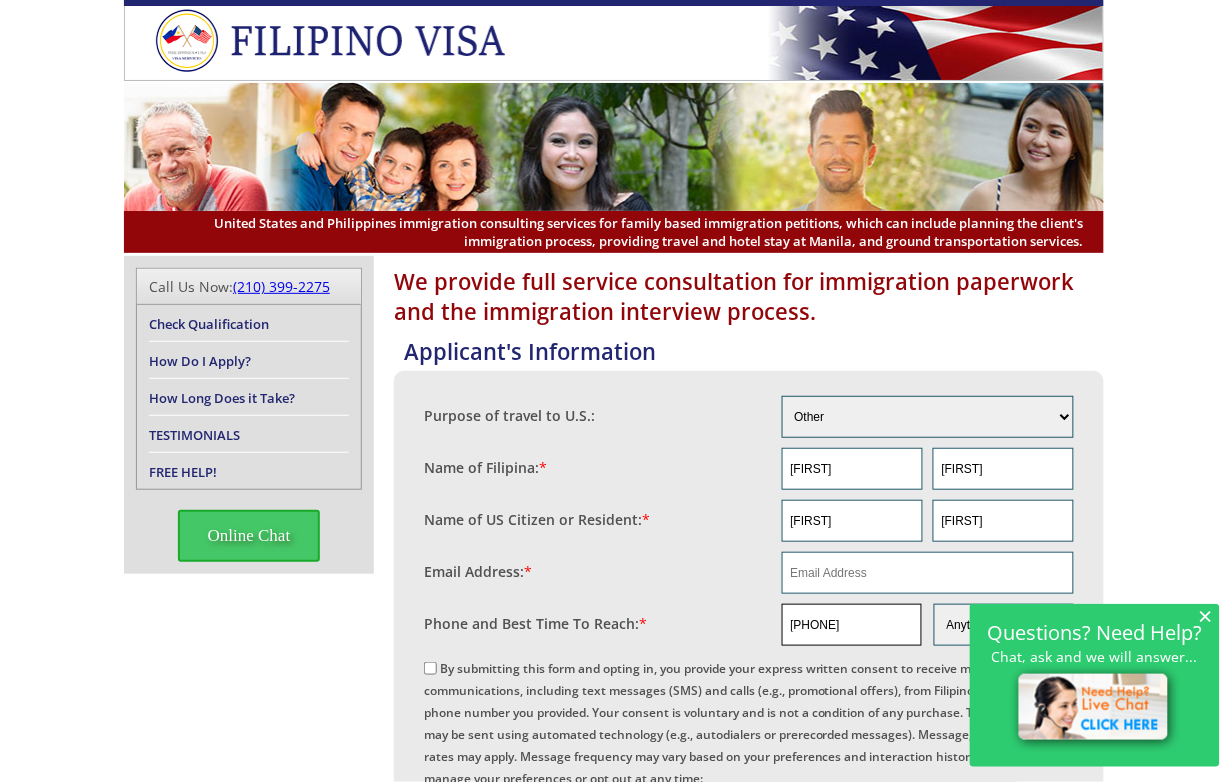 click on "256 600 6193" at bounding box center [852, 625] 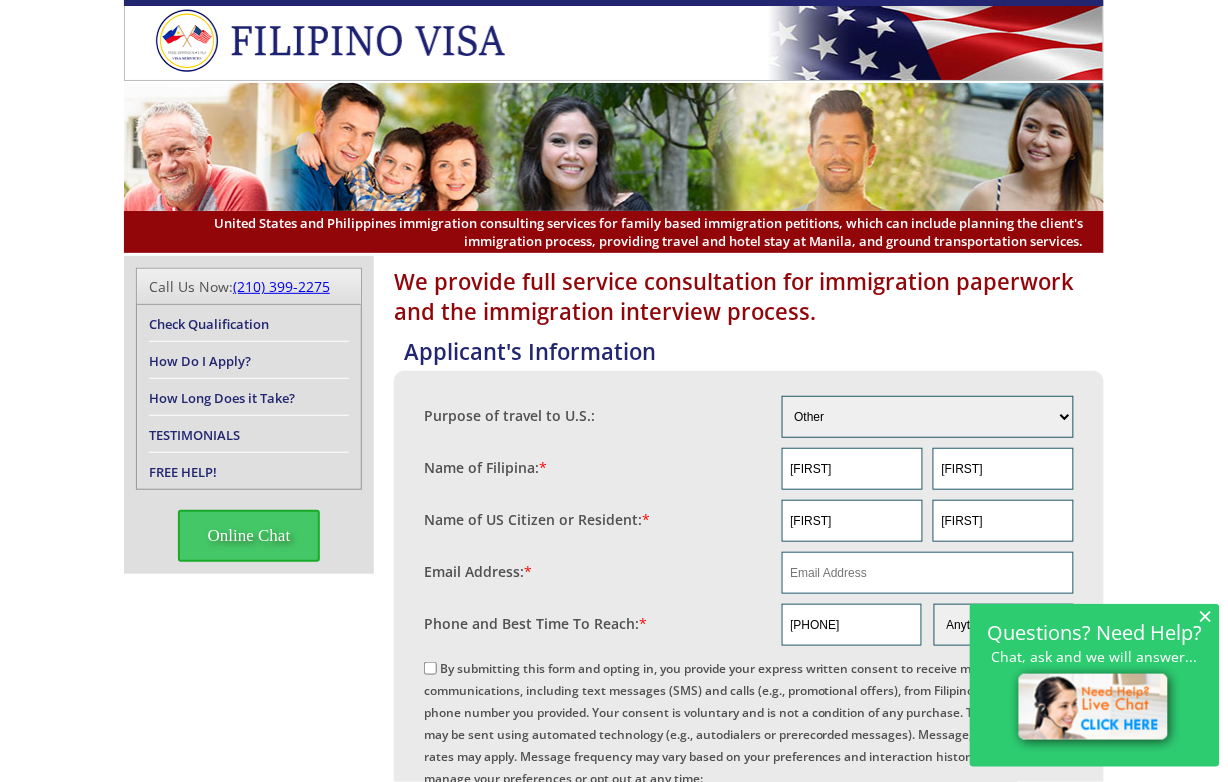 click on "×" at bounding box center (1206, 615) 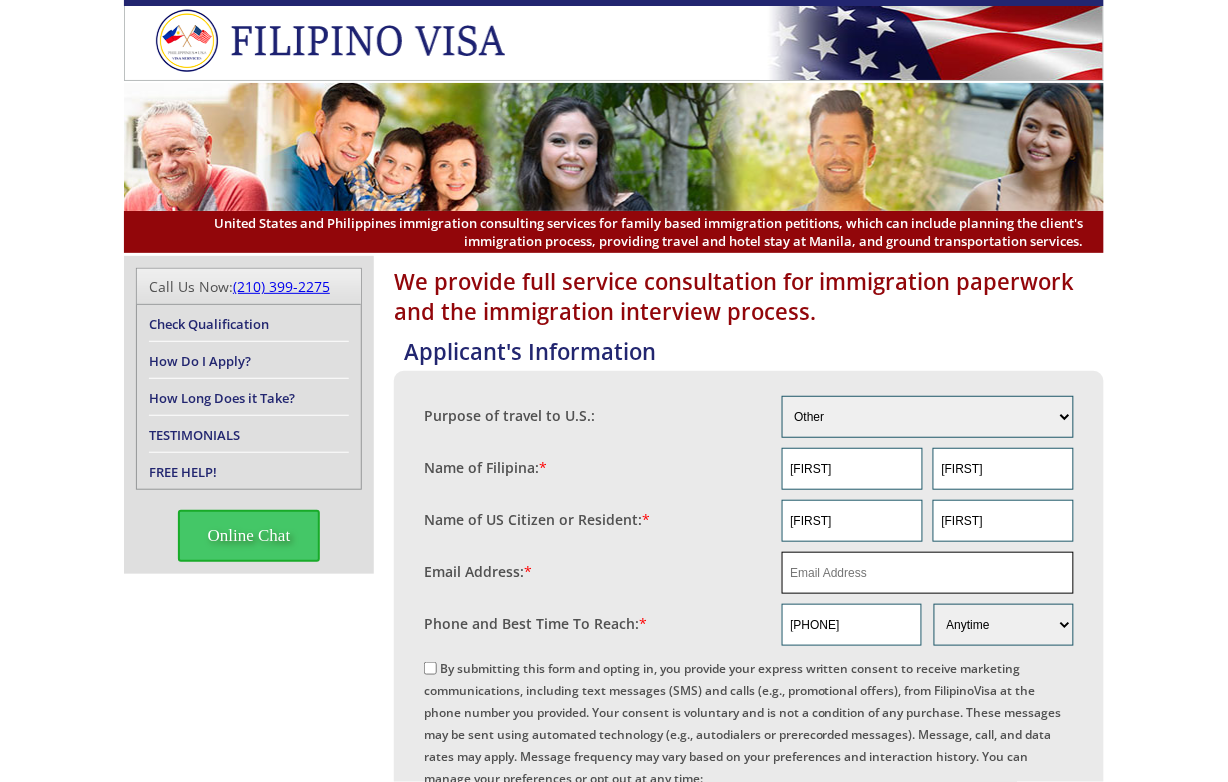 click at bounding box center (928, 573) 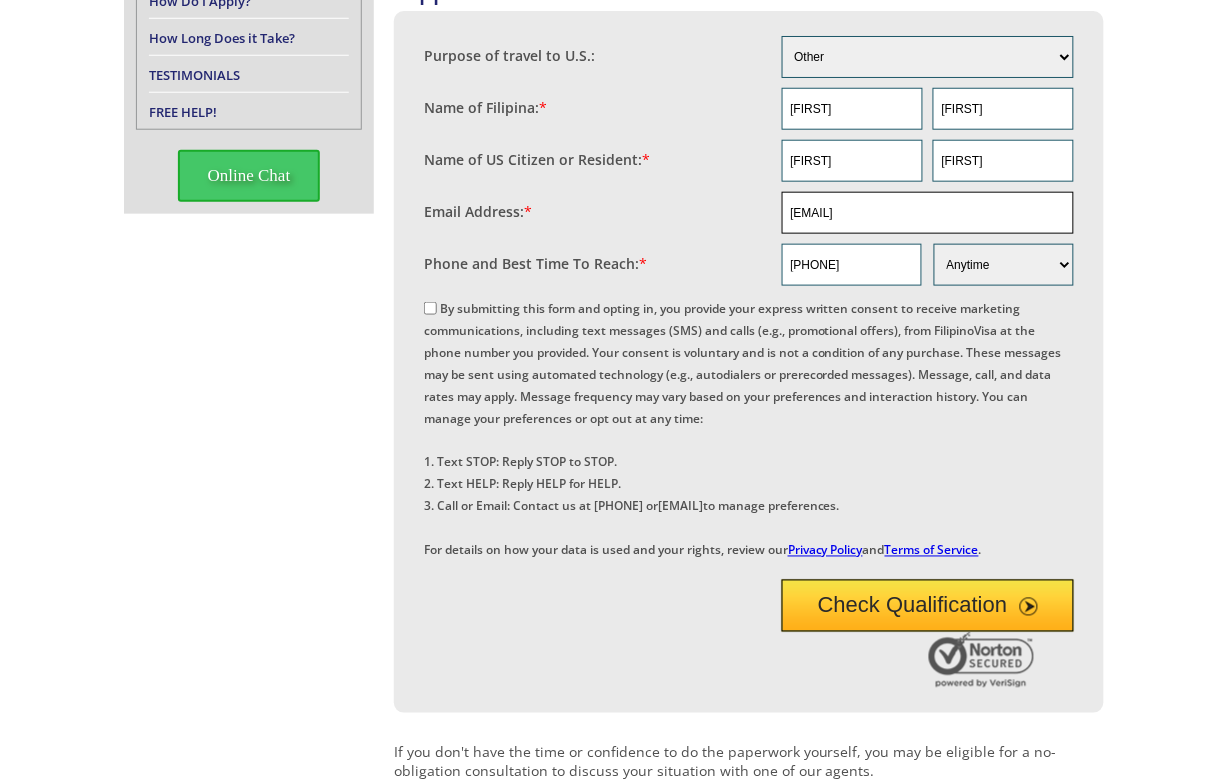 scroll, scrollTop: 375, scrollLeft: 0, axis: vertical 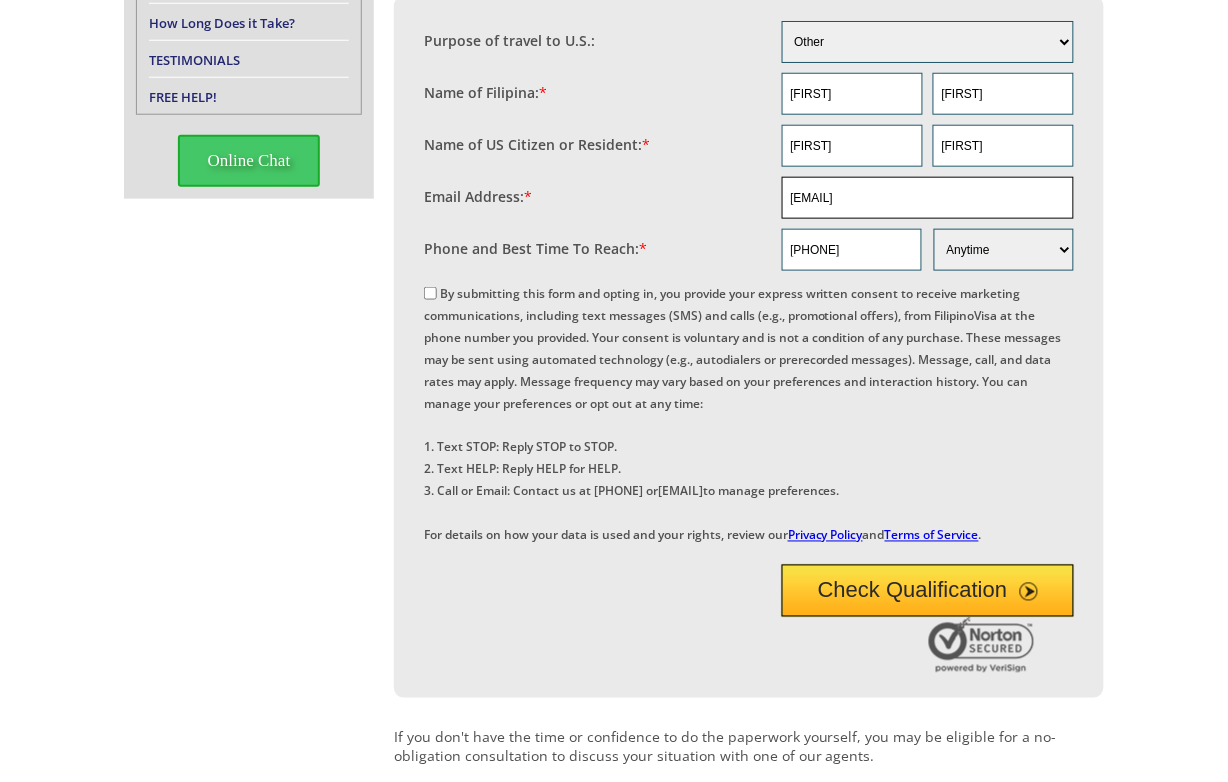 type on "curstisscott116@gmail.com" 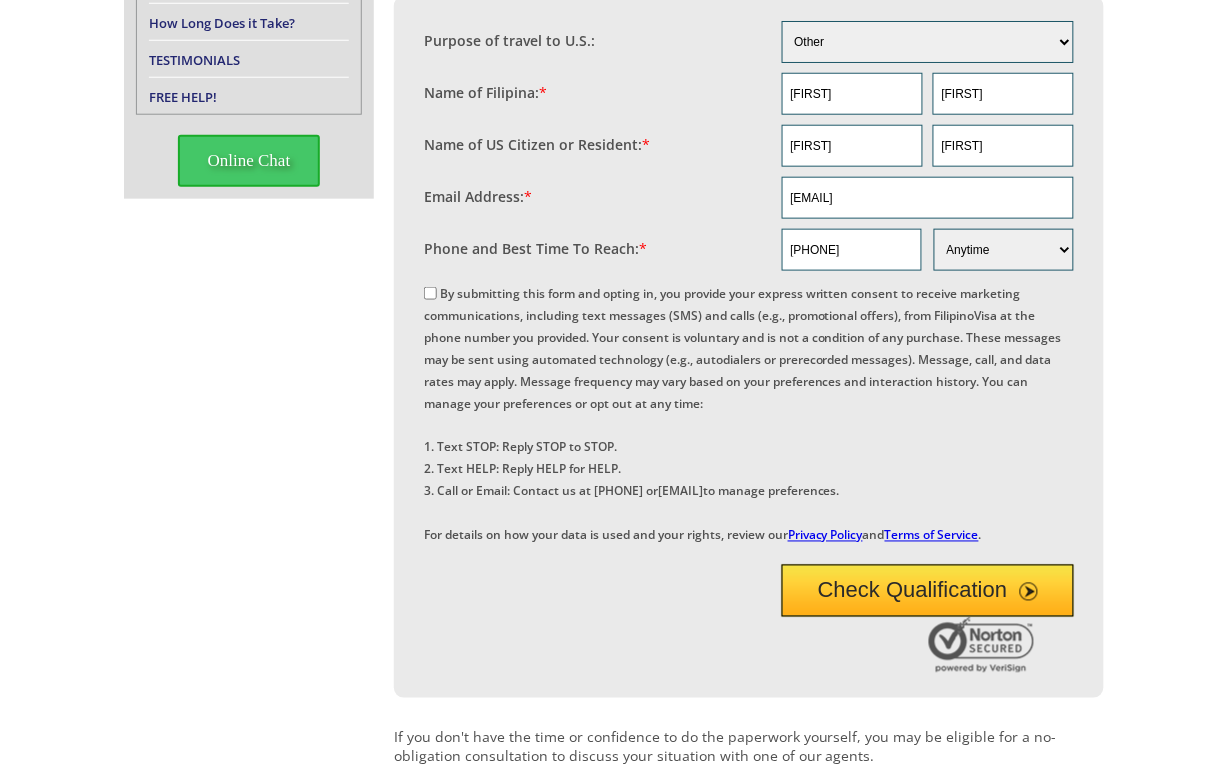click on "By submitting this form and opting in, you provide your express written consent to receive marketing communications, including text messages (SMS) and calls (e.g., promotional offers), from FilipinoVisa at the phone number you provided. Your consent is voluntary and is not a condition of any purchase. These messages may be sent using automated technology (e.g., autodialers or prerecorded messages). Message, call, and data rates may apply. Message frequency may vary based on your preferences and interaction history. You can manage your preferences or opt out at any time:
1. Text STOP: Reply STOP to STOP.
2. Text HELP: Reply HELP for HELP.
3. Call or Email: Contact us at +1 (210) 399-2275 or  info@filipinovisa.com  to manage preferences.
For details on how your data is used and your rights, review our  Privacy Policy  and  Terms of Service ." at bounding box center (430, 293) 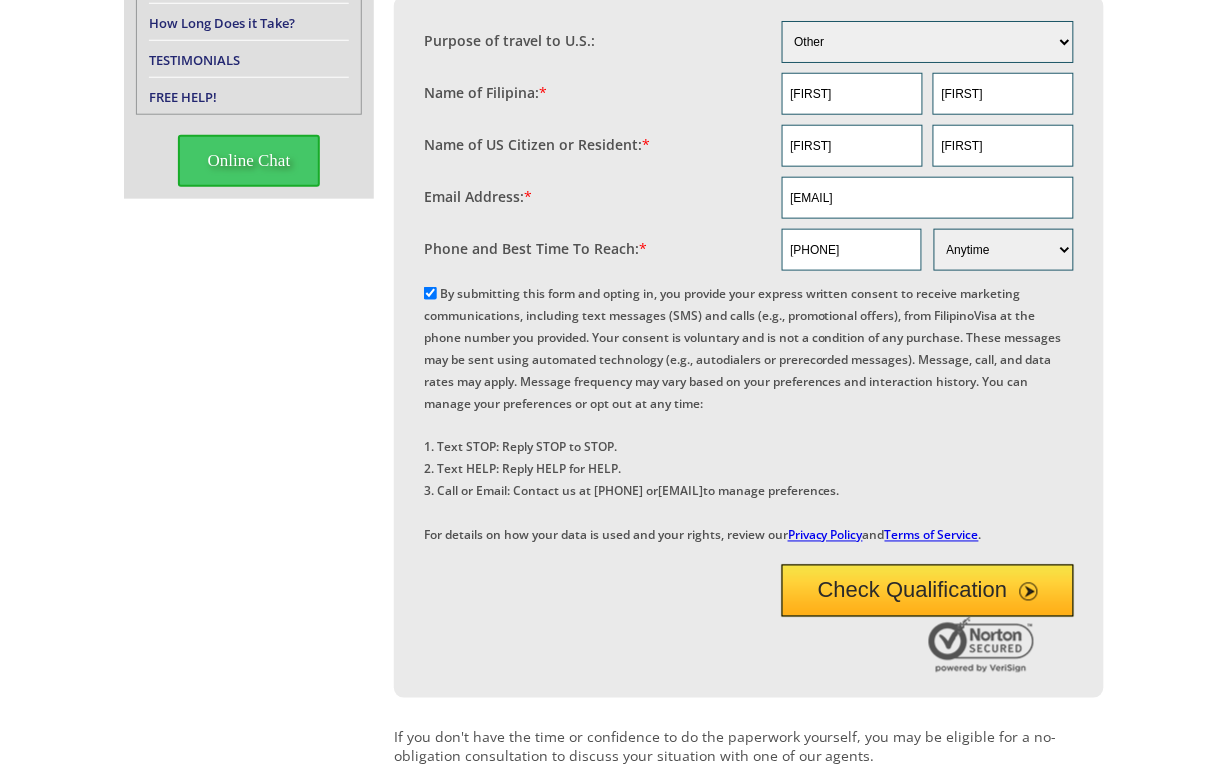 click on "Check Qualification" at bounding box center (928, 591) 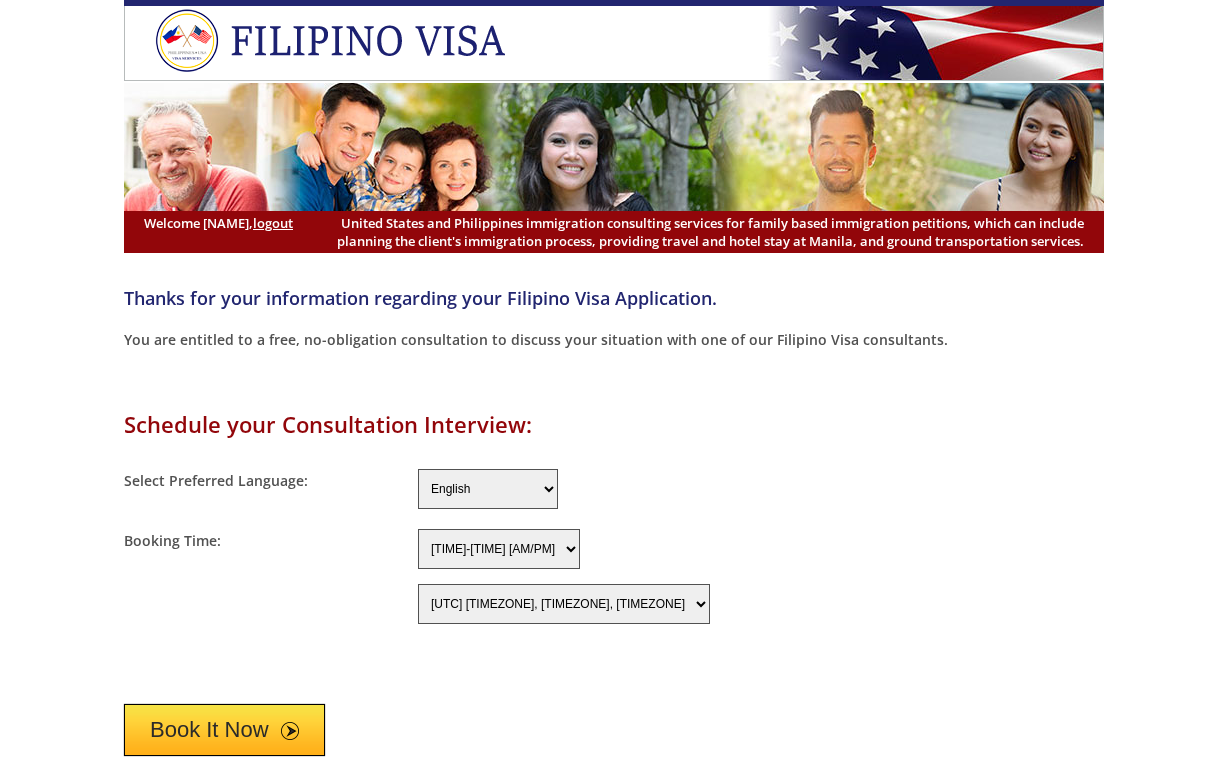 select on "-480" 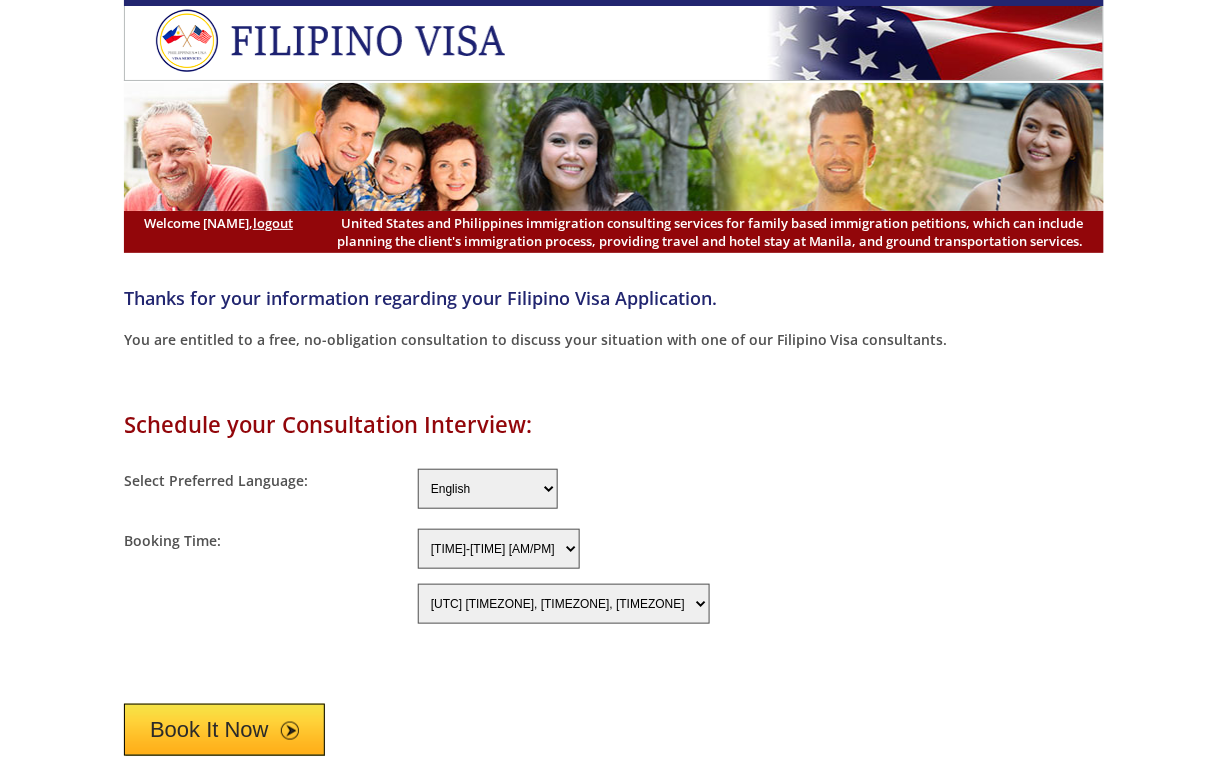 scroll, scrollTop: 0, scrollLeft: 0, axis: both 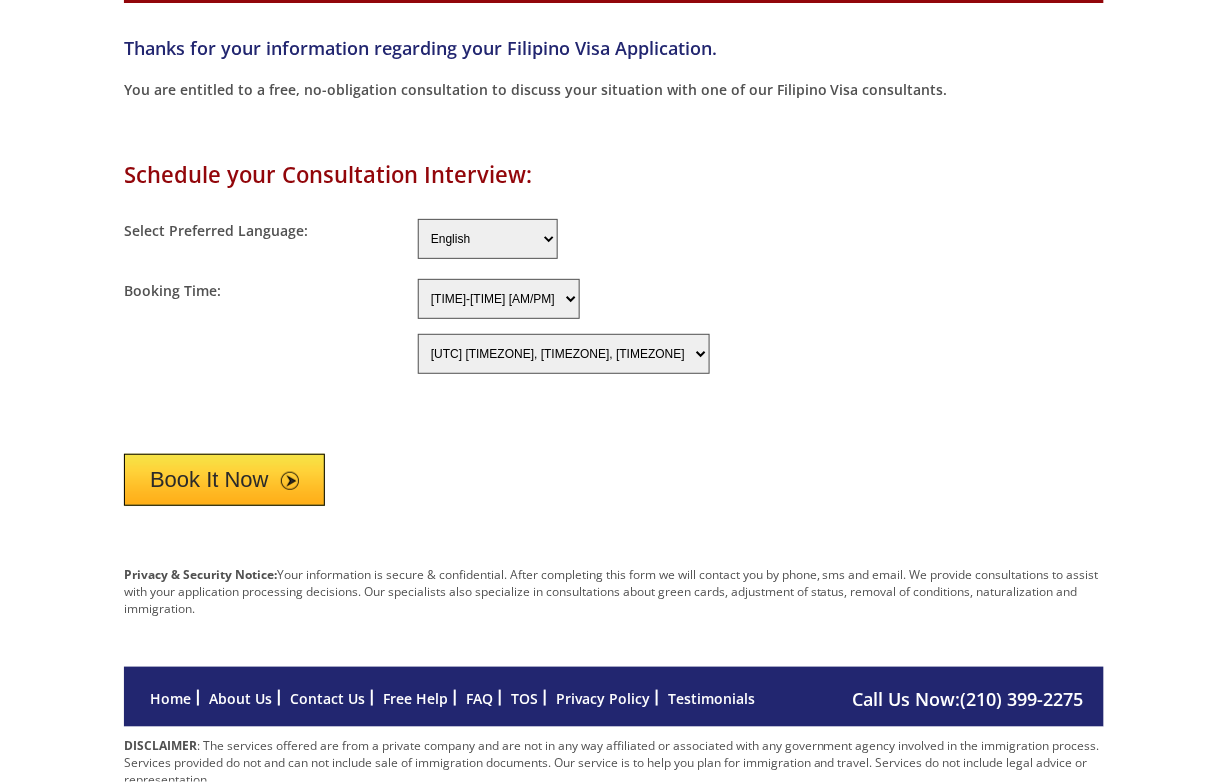click on "English
Filipino" at bounding box center [488, 239] 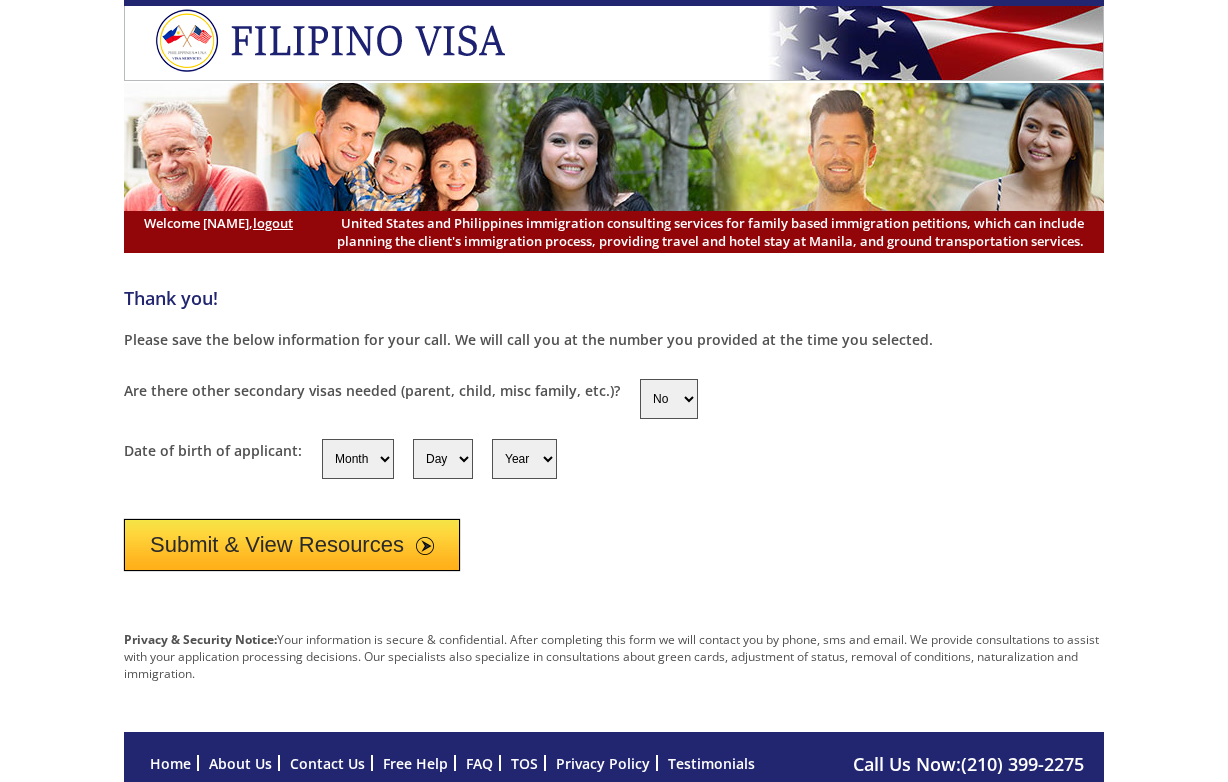 scroll, scrollTop: 0, scrollLeft: 0, axis: both 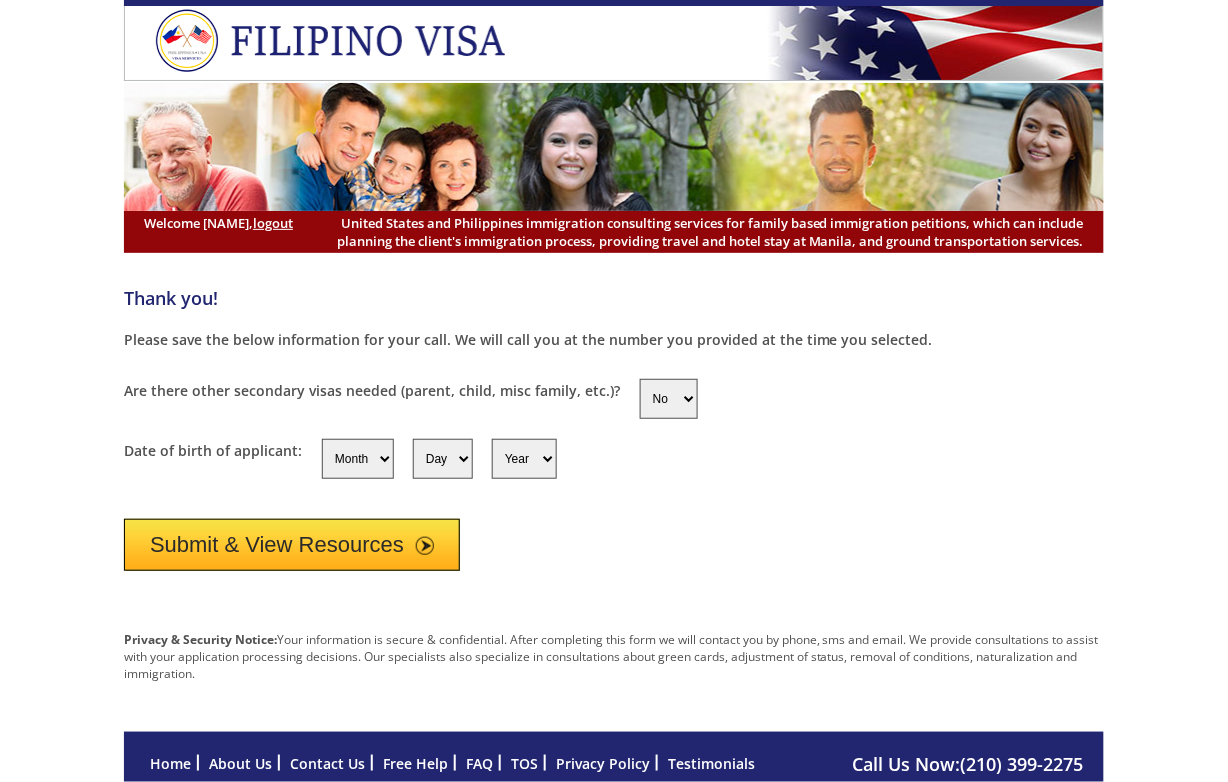 click on "Submit & View Resources" at bounding box center (292, 545) 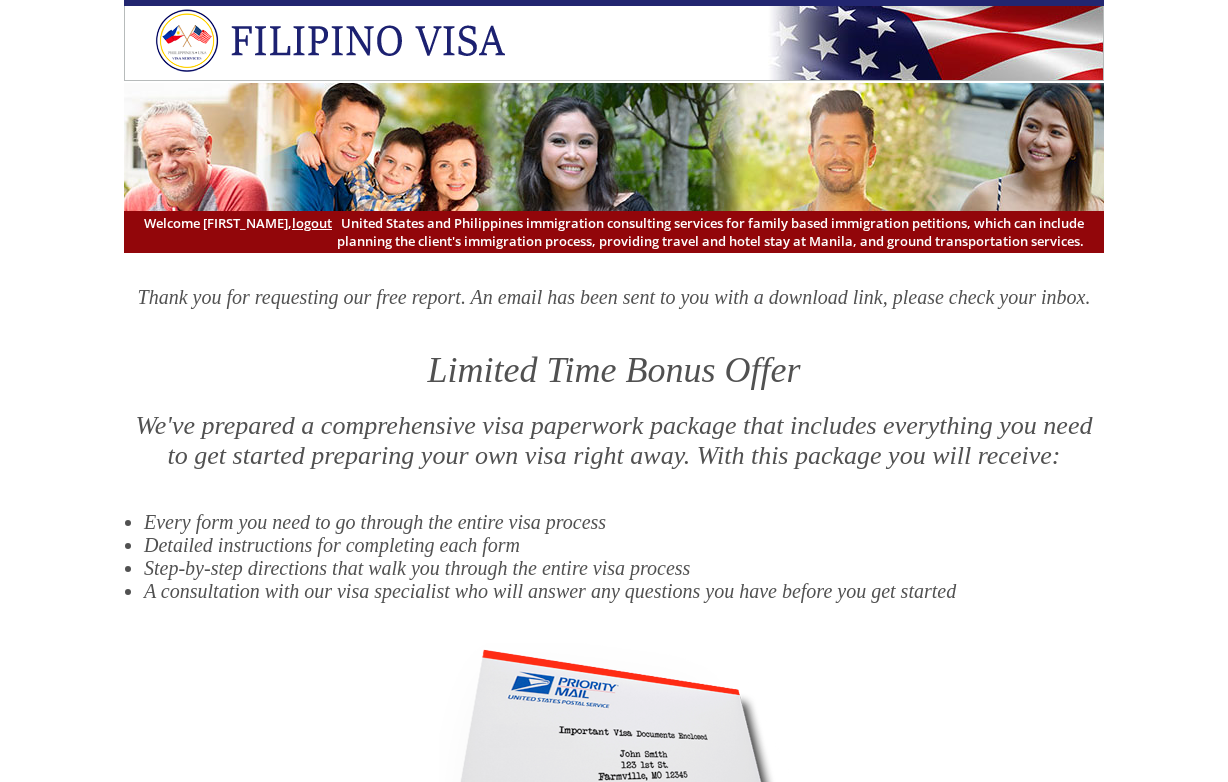 scroll, scrollTop: 0, scrollLeft: 0, axis: both 